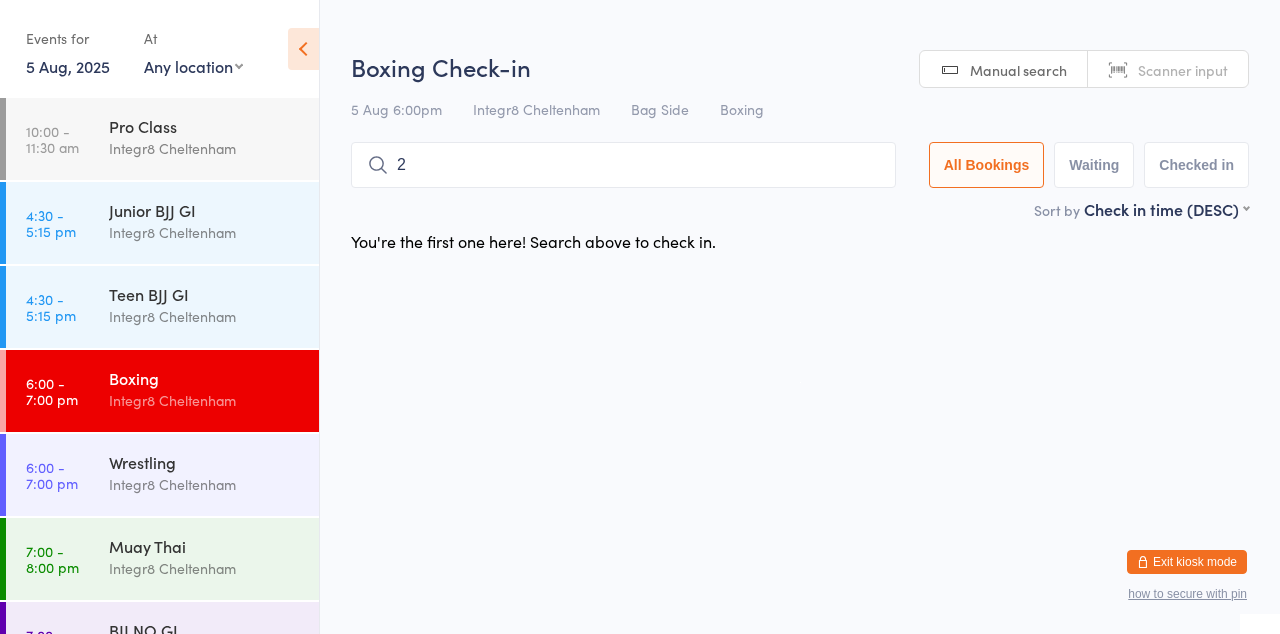 scroll, scrollTop: 0, scrollLeft: 0, axis: both 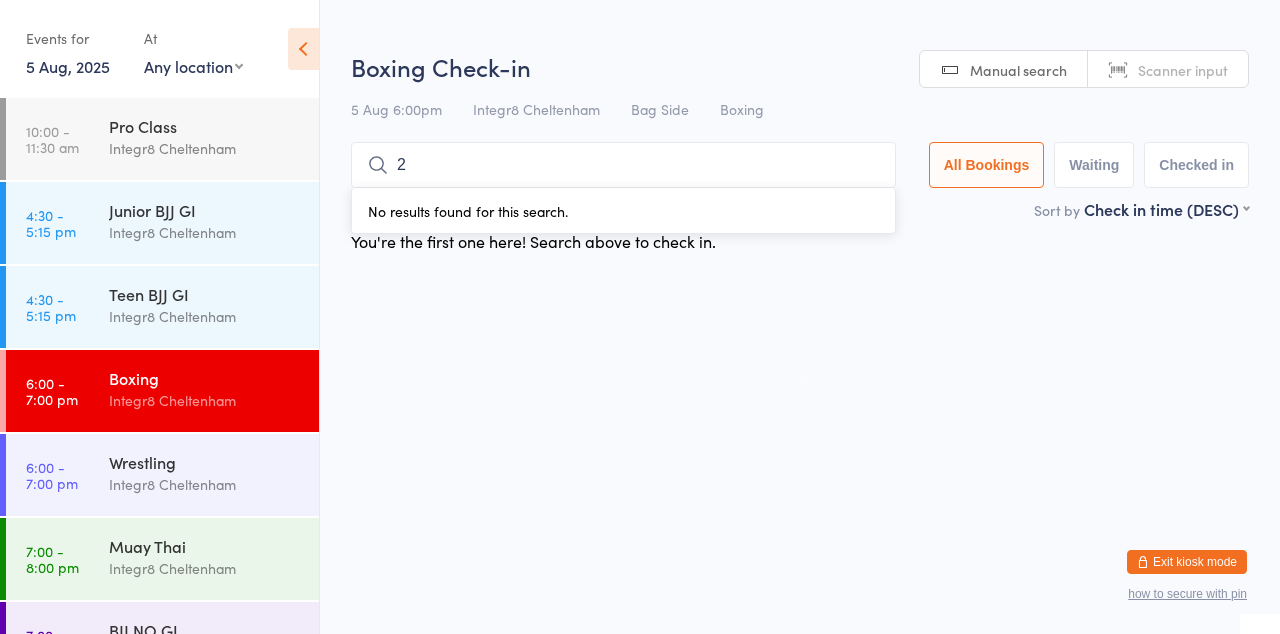 type 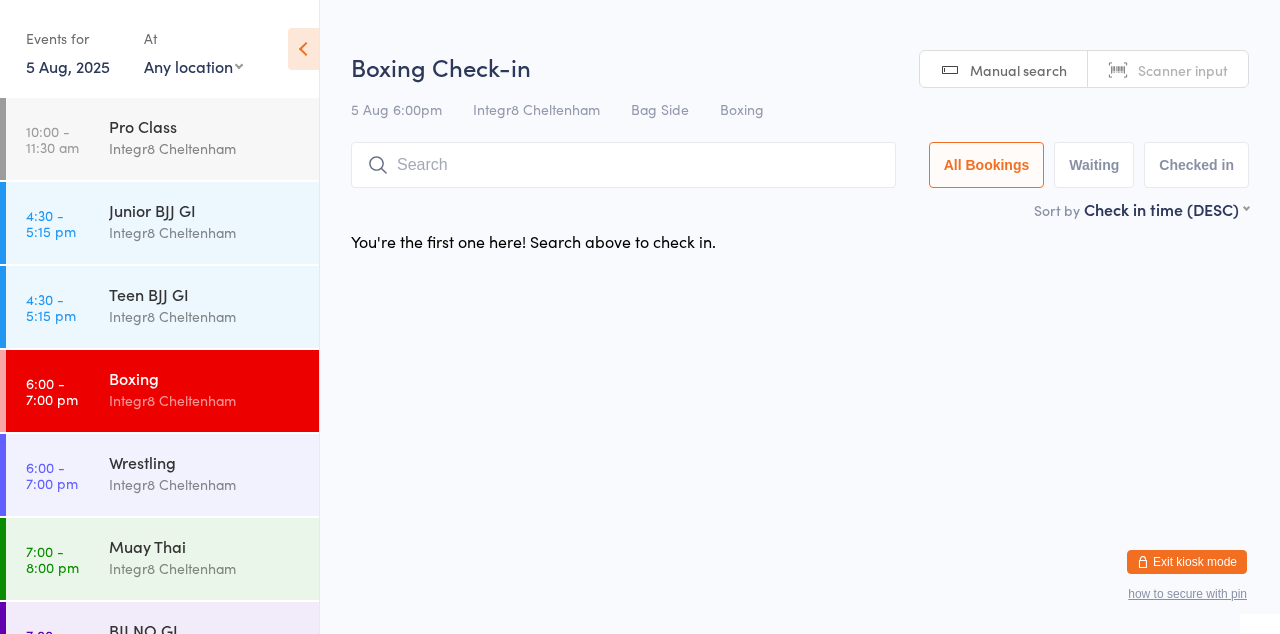 click on "You have now entered Kiosk Mode. Members will be able to check themselves in using the search field below. Click "Exit kiosk mode" below to exit Kiosk Mode at any time. Drop-in successful. Events for 5 Aug, 2025 5 Aug, 2025
August 2025
Sun Mon Tue Wed Thu Fri Sat
31
27
28
29
30
31
01
02
32
03
04
05
06
07
08
09
33
10
11
12
13
14
15
16
34
17
18
19
20
21
22" at bounding box center (640, 317) 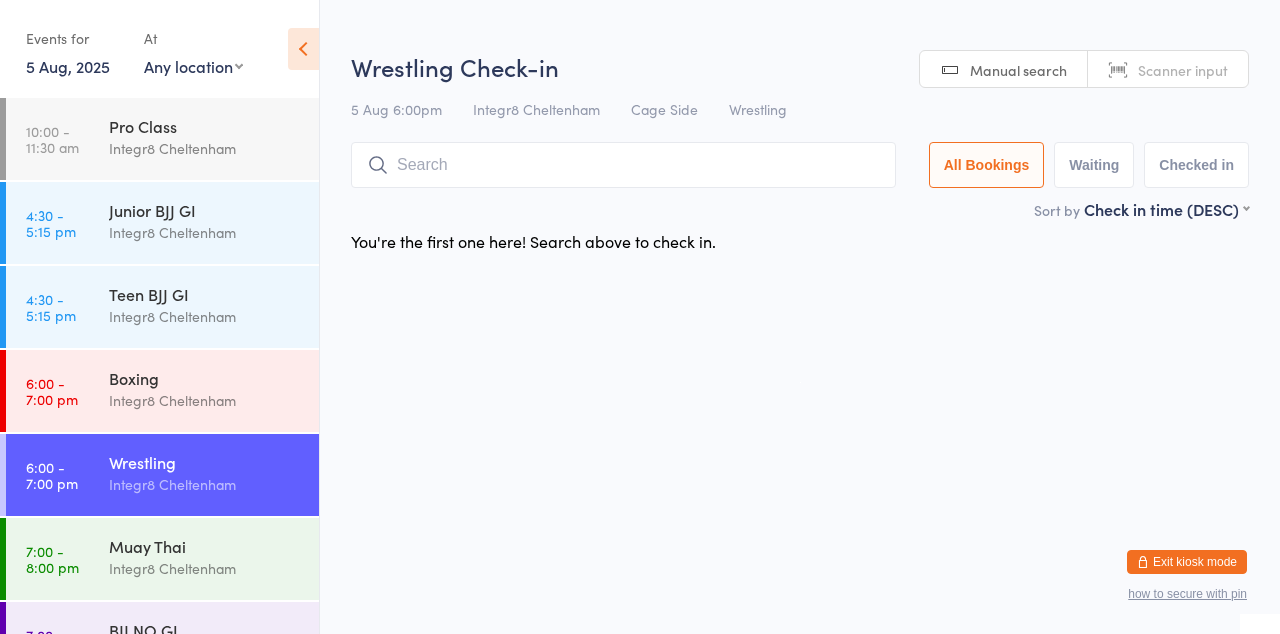 click on "You have now entered Kiosk Mode. Members will be able to check themselves in using the search field below. Click "Exit kiosk mode" below to exit Kiosk Mode at any time. Drop-in successful. Events for 5 Aug, 2025 5 Aug, 2025
August 2025
Sun Mon Tue Wed Thu Fri Sat
31
27
28
29
30
31
01
02
32
03
04
05
06
07
08
09
33
10
11
12
13
14
15
16
34
17
18
19
20
21
22" at bounding box center (640, 317) 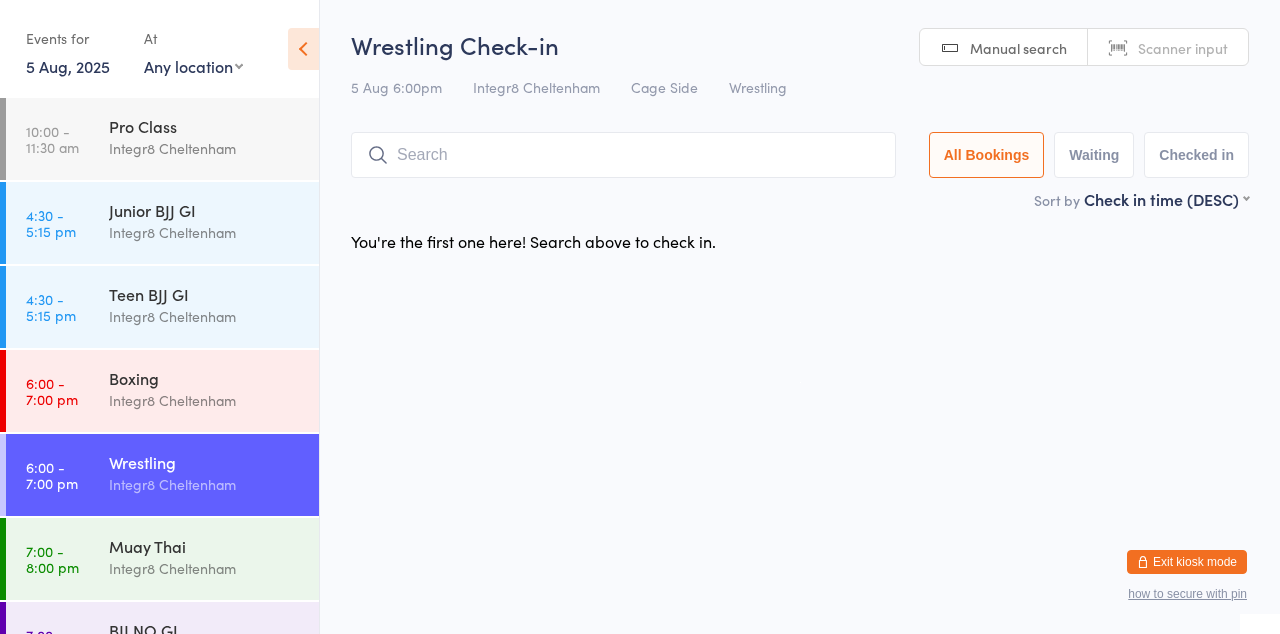 click on "Wrestling Integr8 [CITY]" at bounding box center (214, 473) 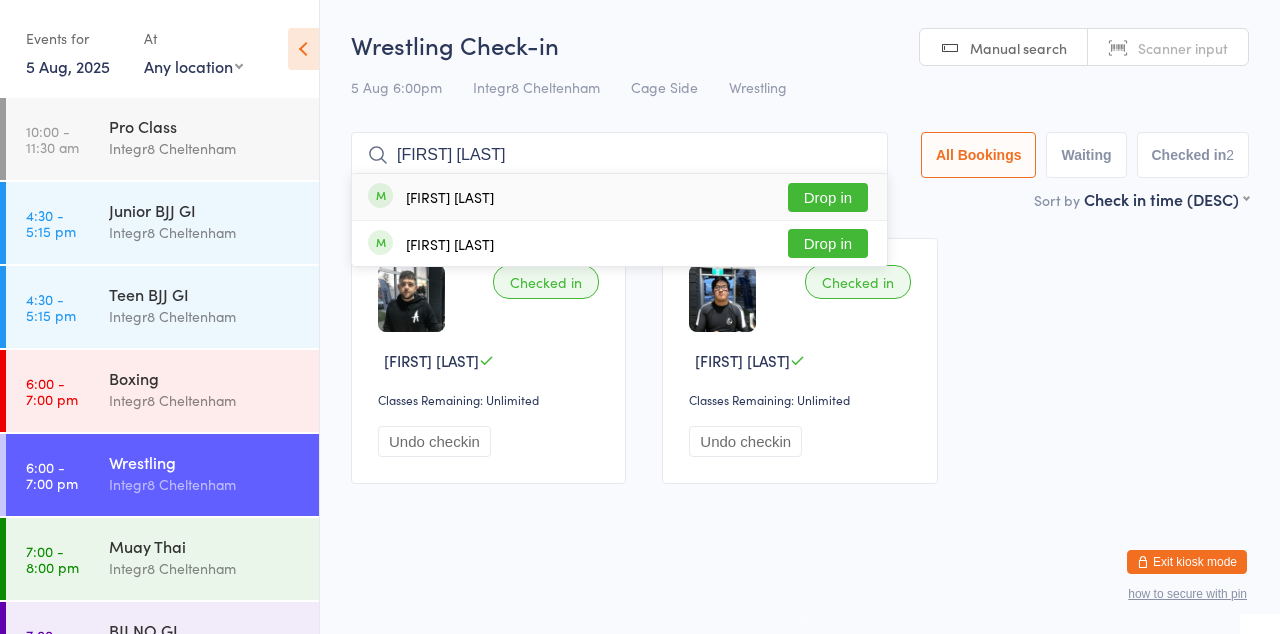 type on "[FIRST] [LAST]" 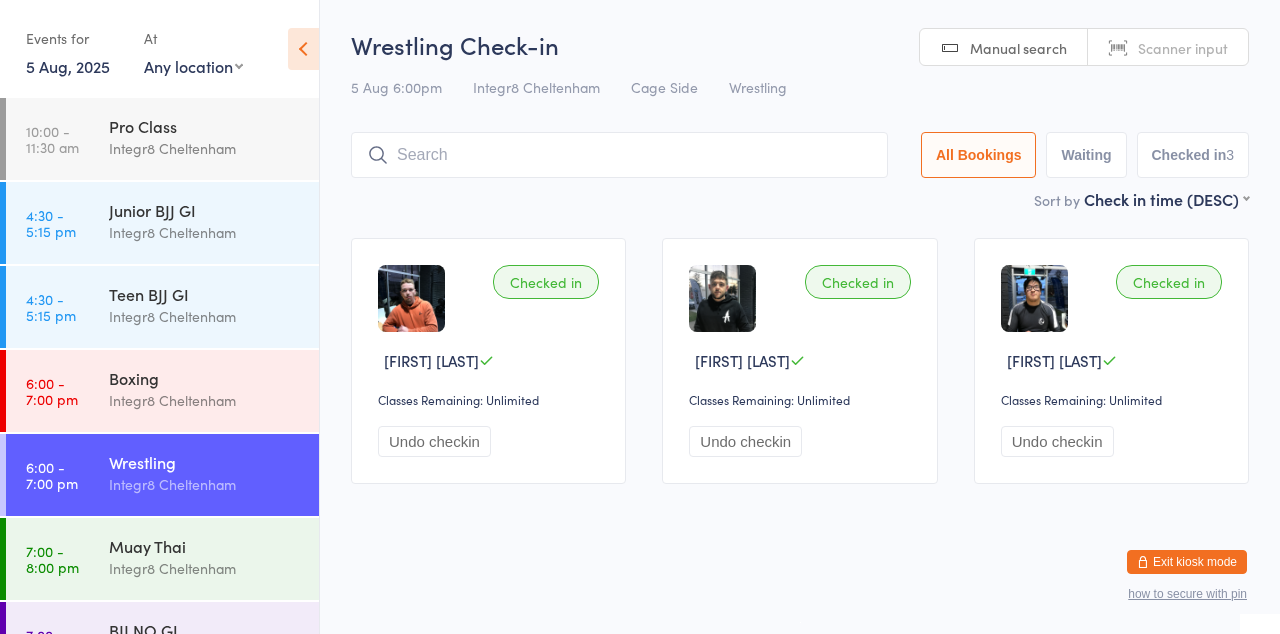 click on "Boxing Integr8 [CITY]" at bounding box center (214, 389) 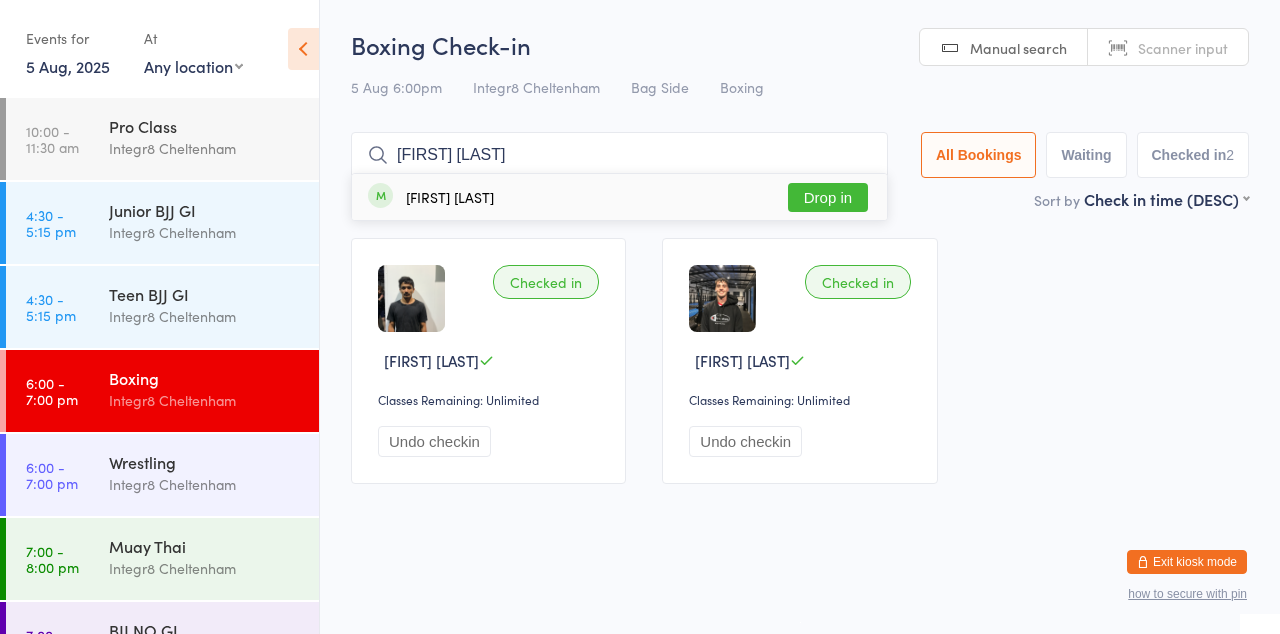 type on "[FIRST] [LAST]" 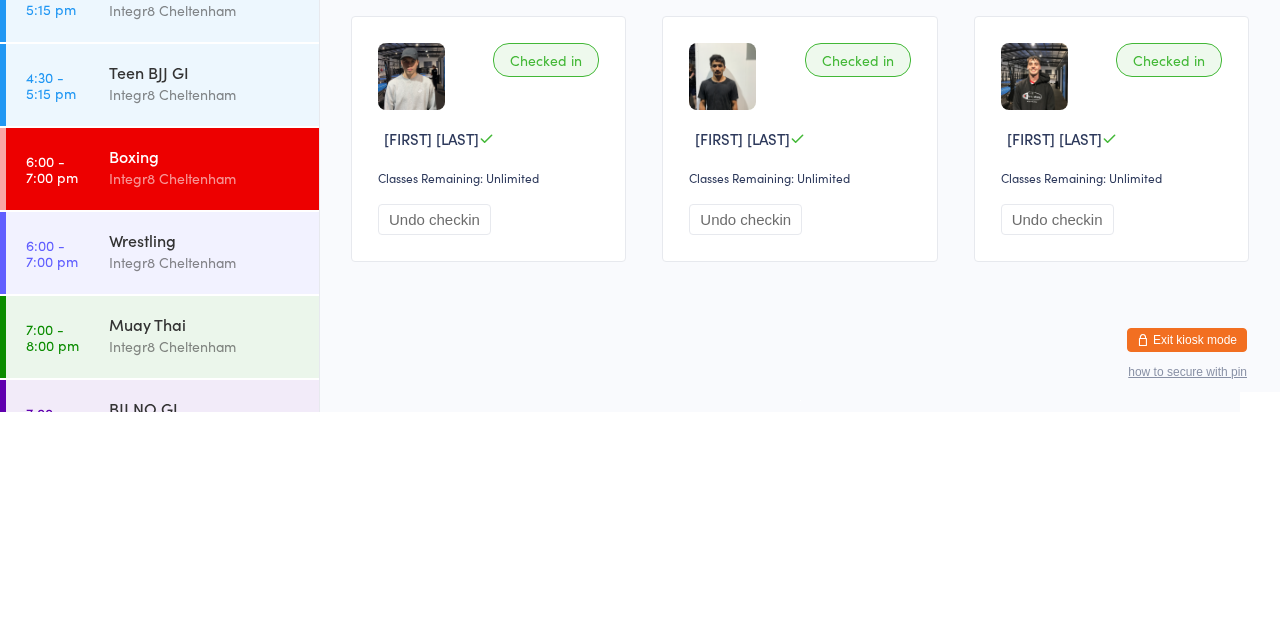 click on "Integr8 Cheltenham" at bounding box center (205, 568) 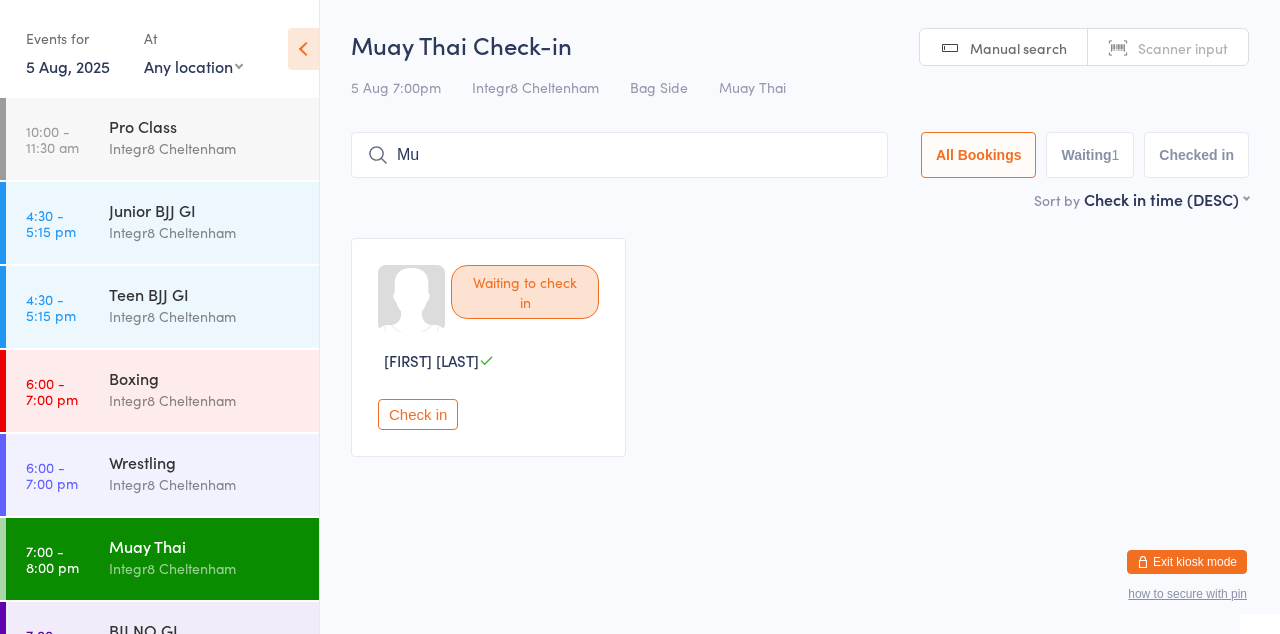 type on "M" 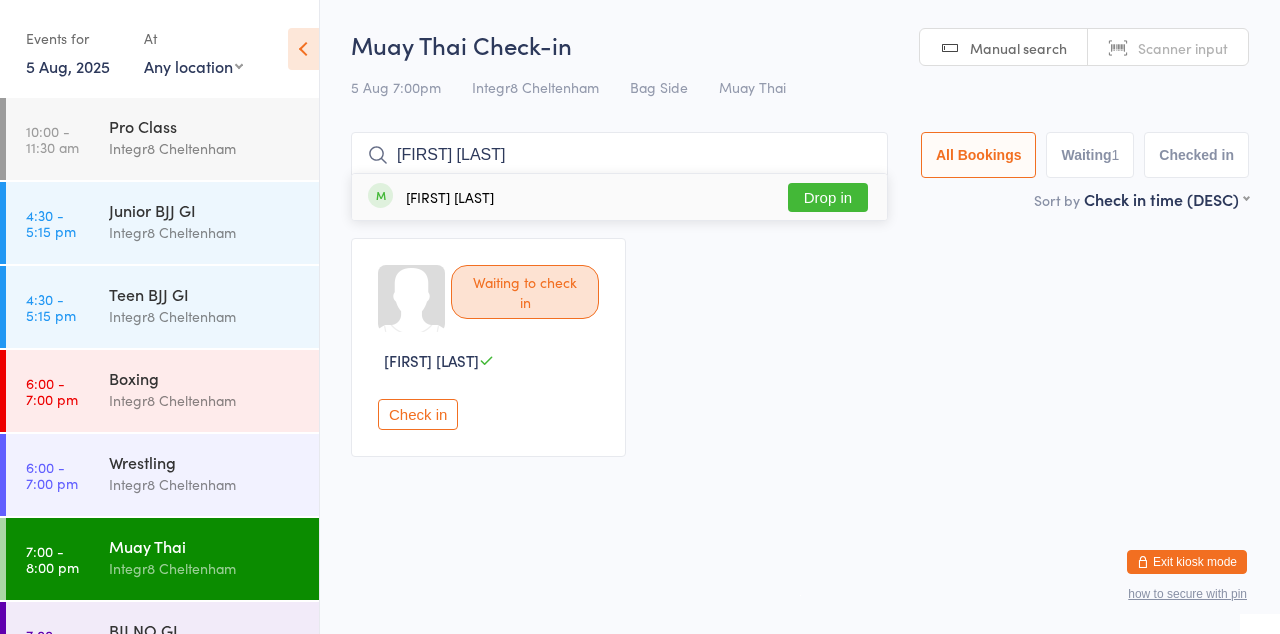 type on "[FIRST] [LAST]" 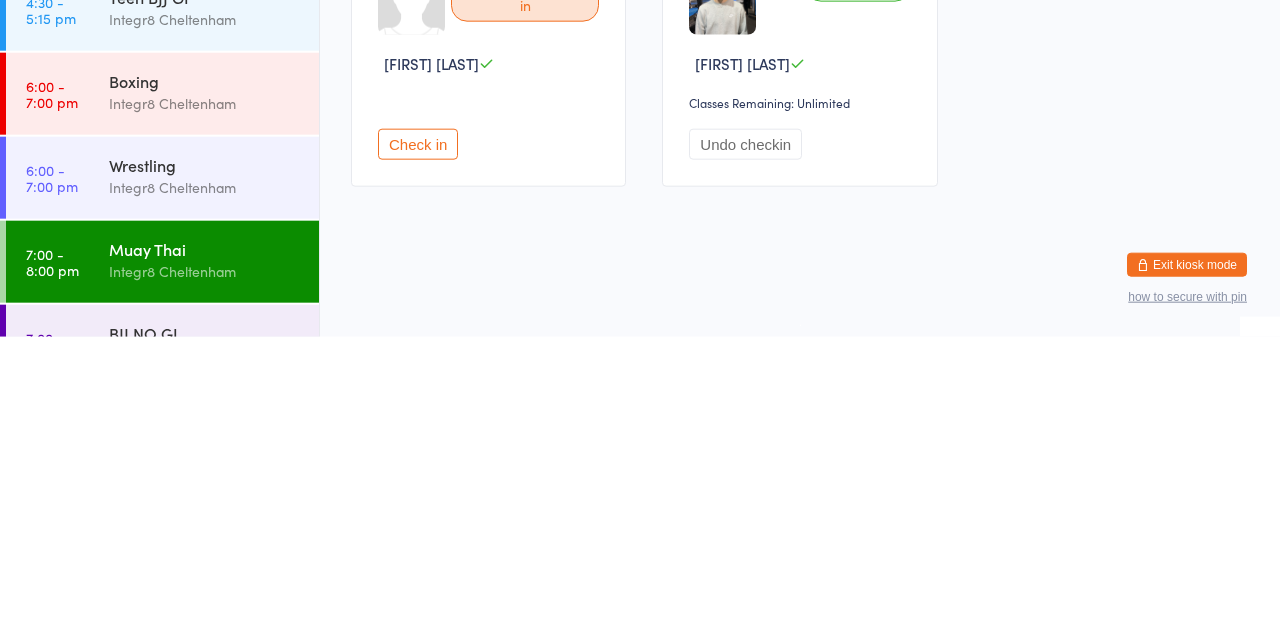 click on "6:00 - 7:00 pm" at bounding box center [52, 475] 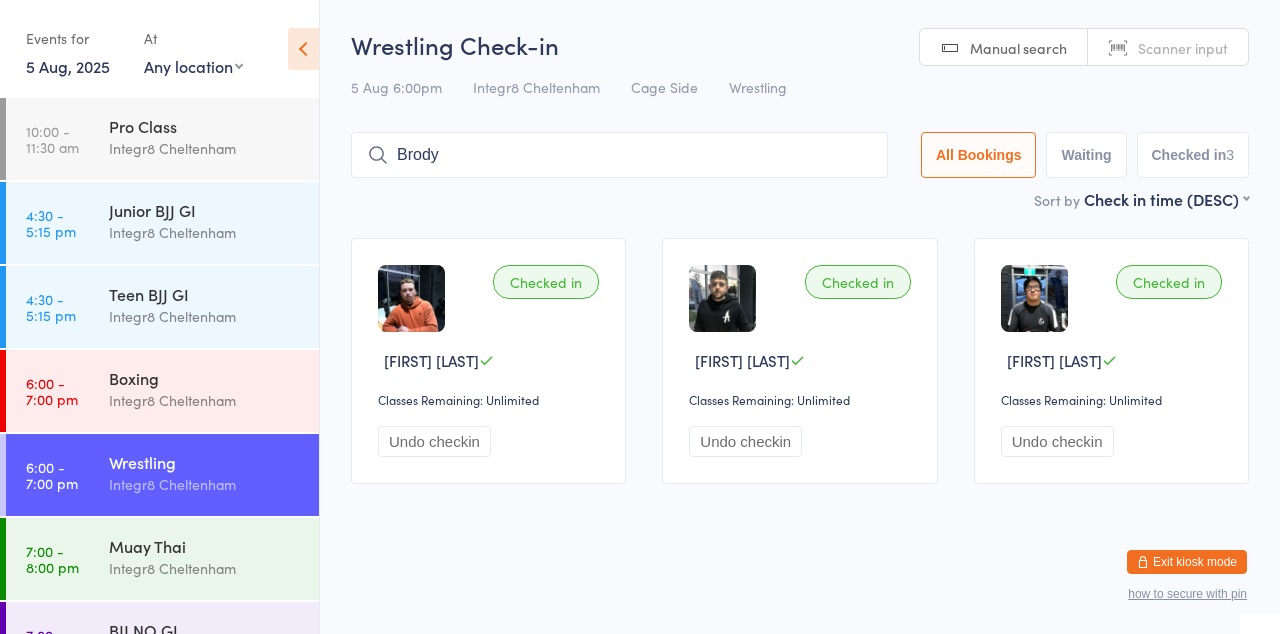 type on "Brody" 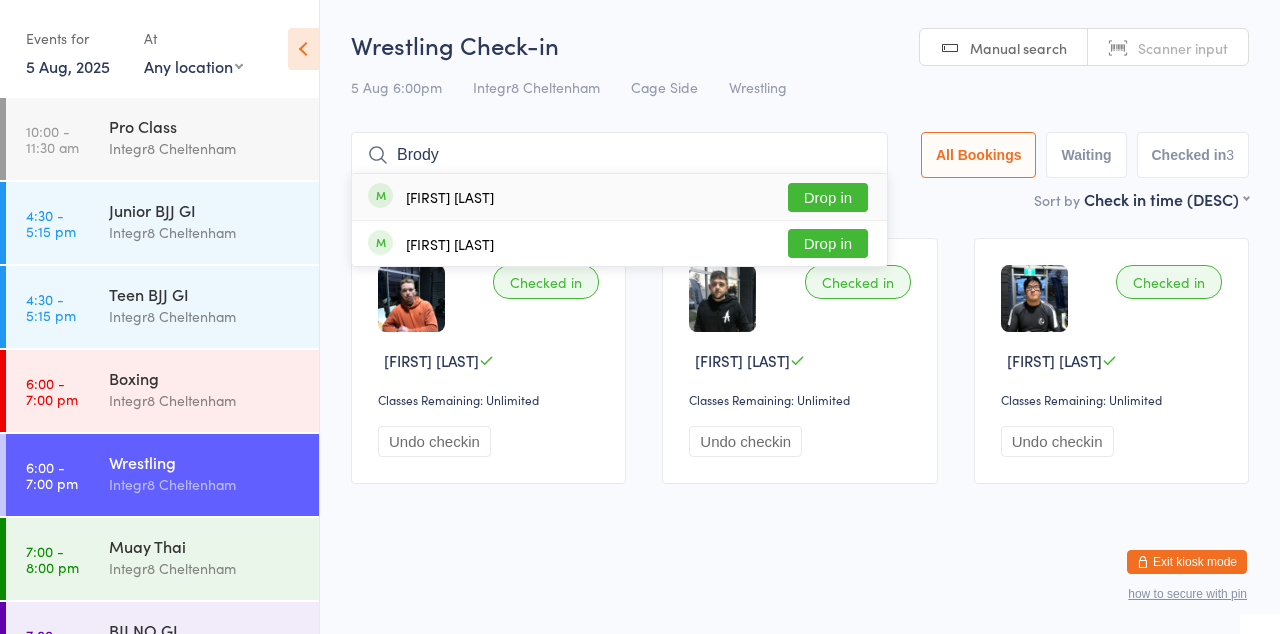 click on "[FIRST] [LAST]" at bounding box center (450, 197) 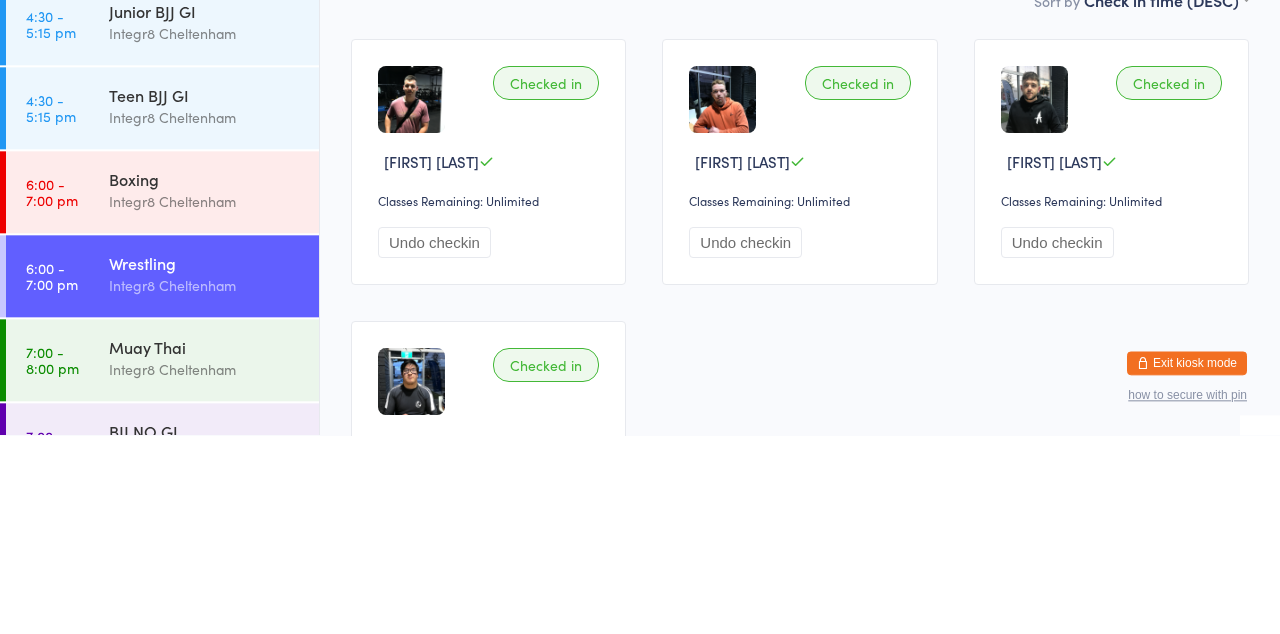 click on "Wrestling" at bounding box center [205, 462] 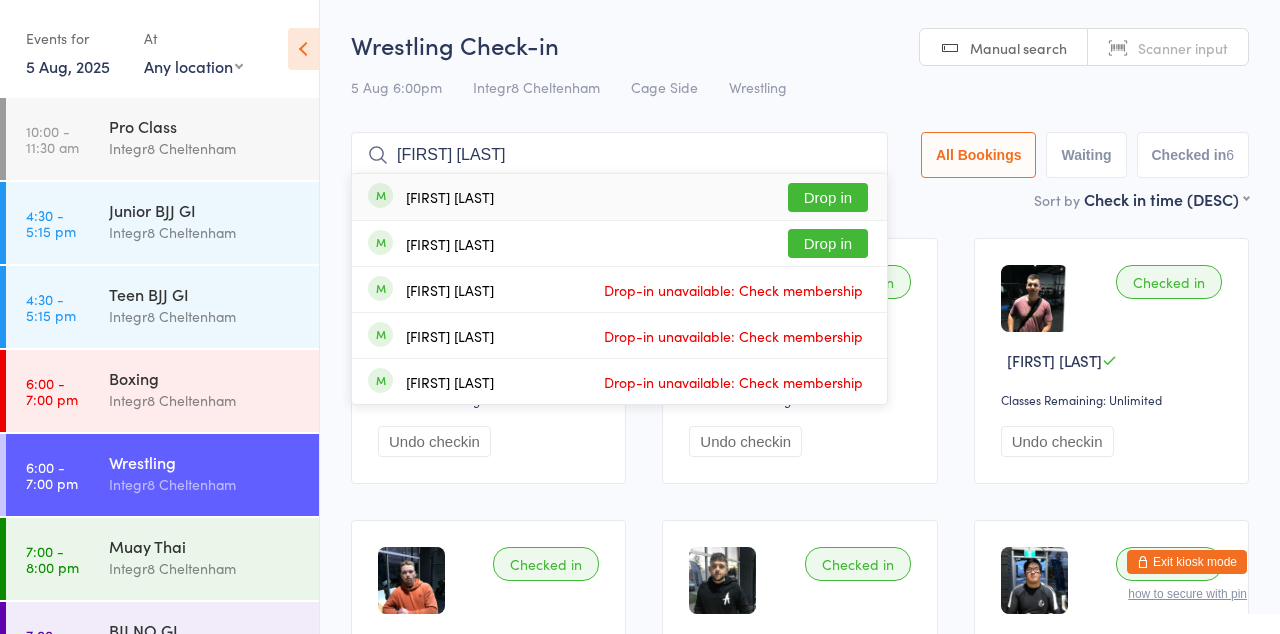 type on "[FIRST] [LAST]" 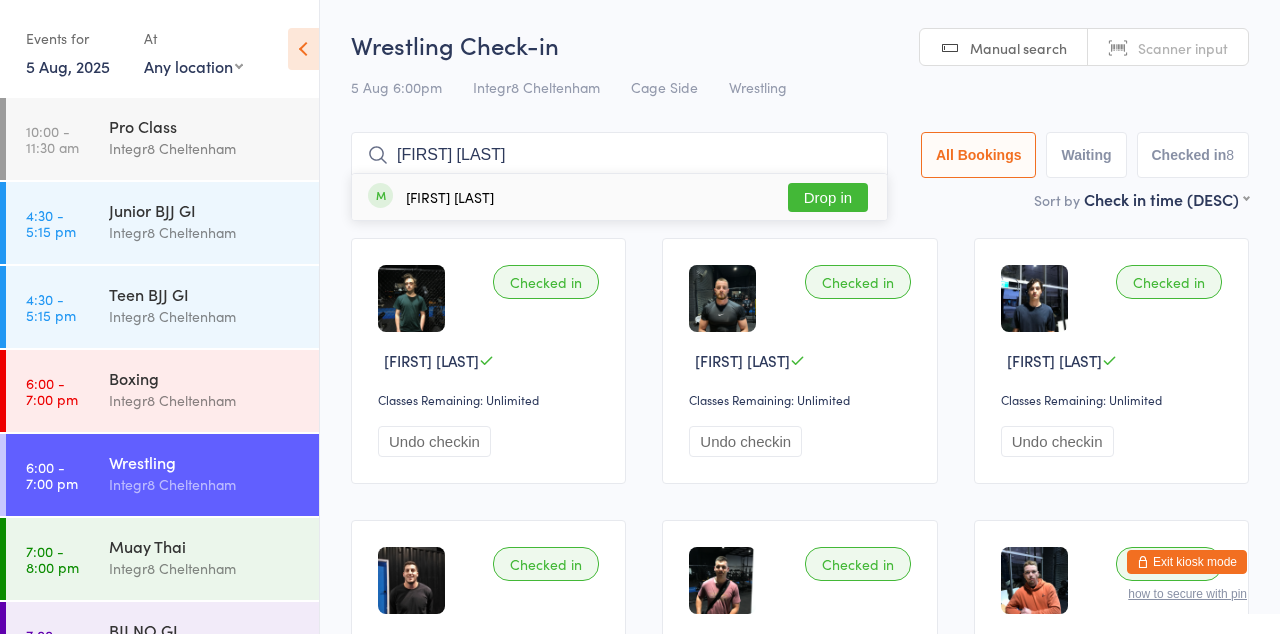 type on "[FIRST] [LAST]" 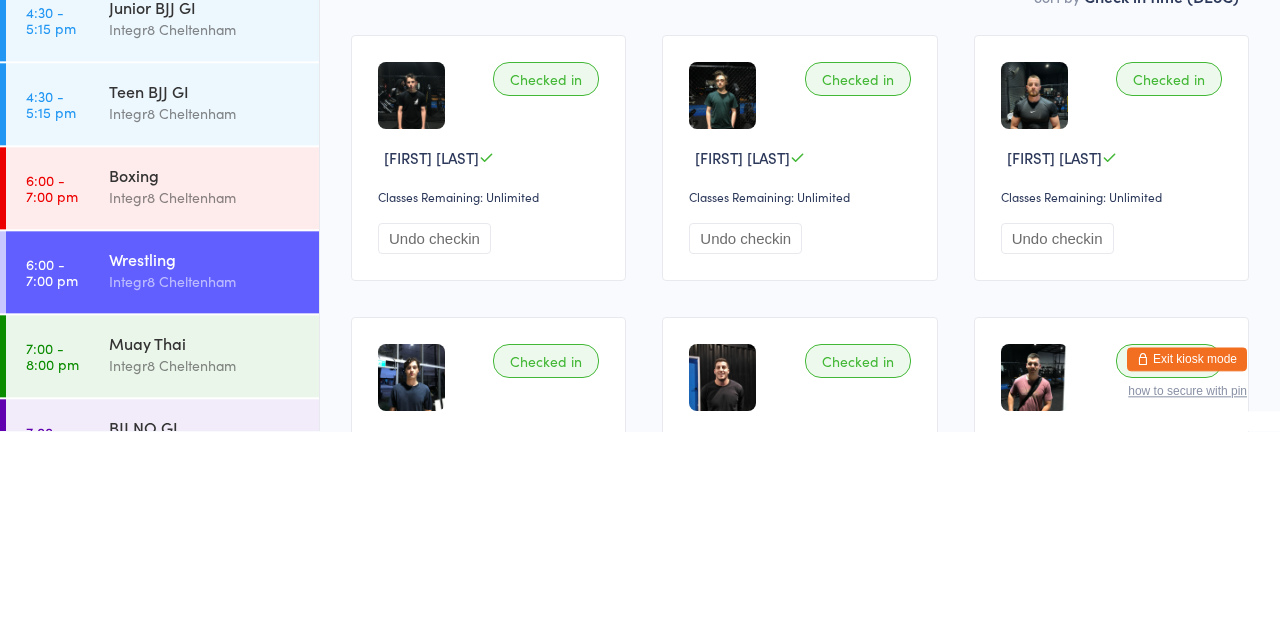 click on "Integr8 Cheltenham" at bounding box center [205, 484] 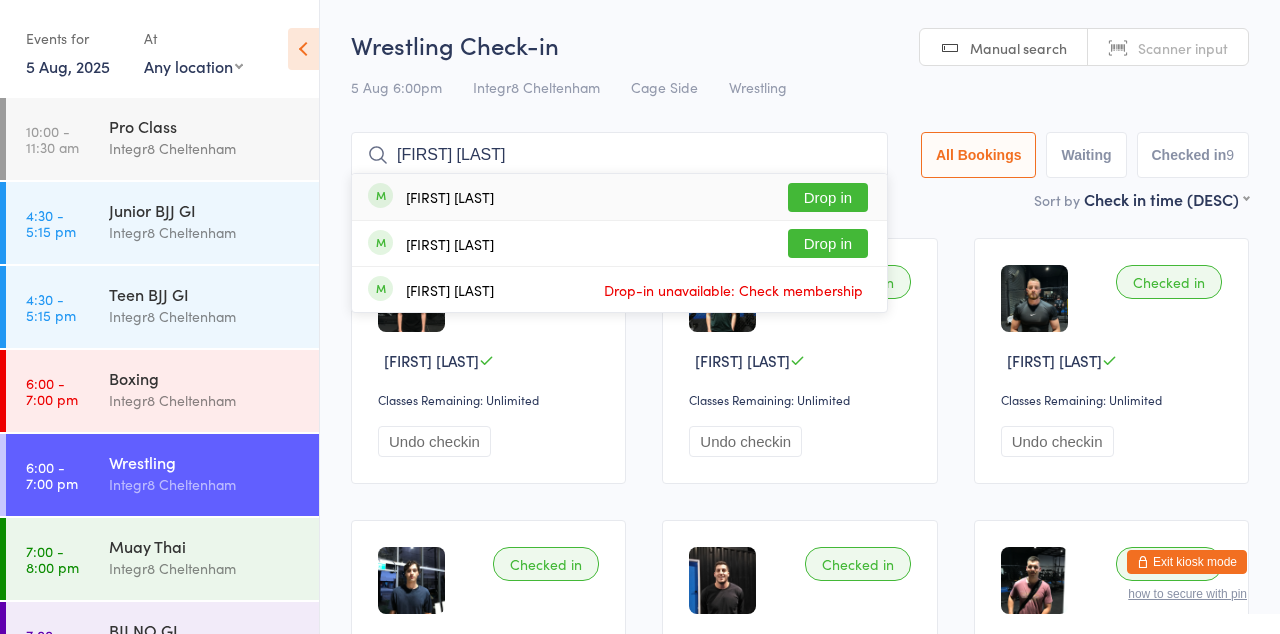 type on "[FIRST] [LAST]" 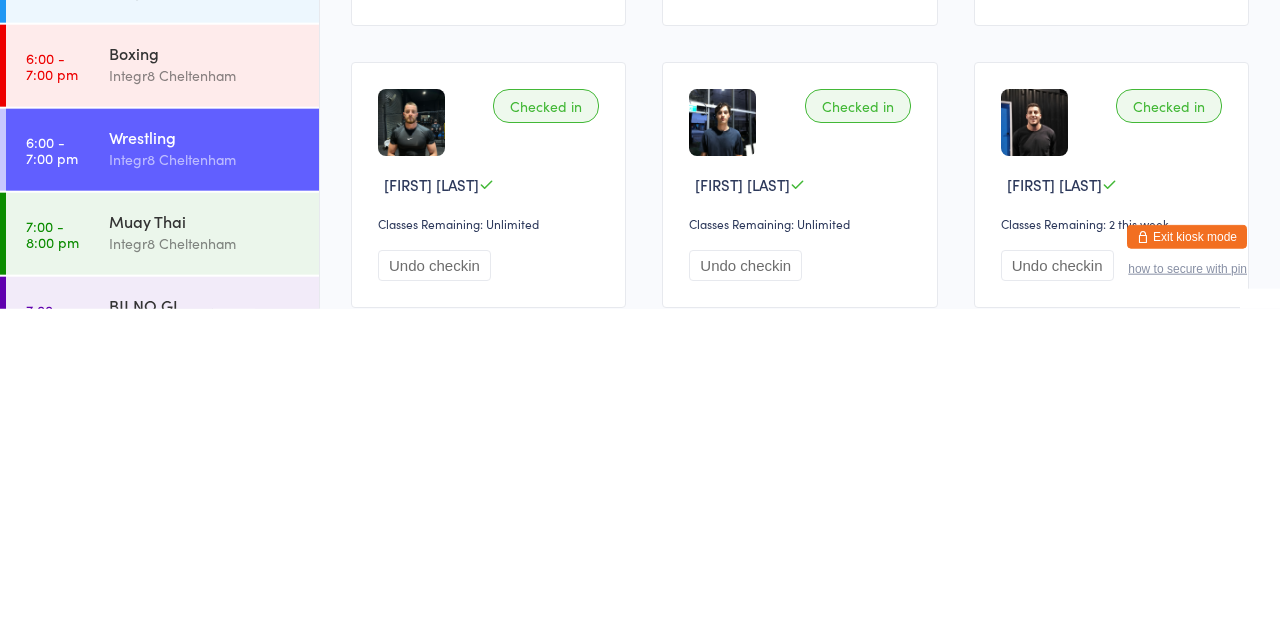 scroll, scrollTop: 133, scrollLeft: 0, axis: vertical 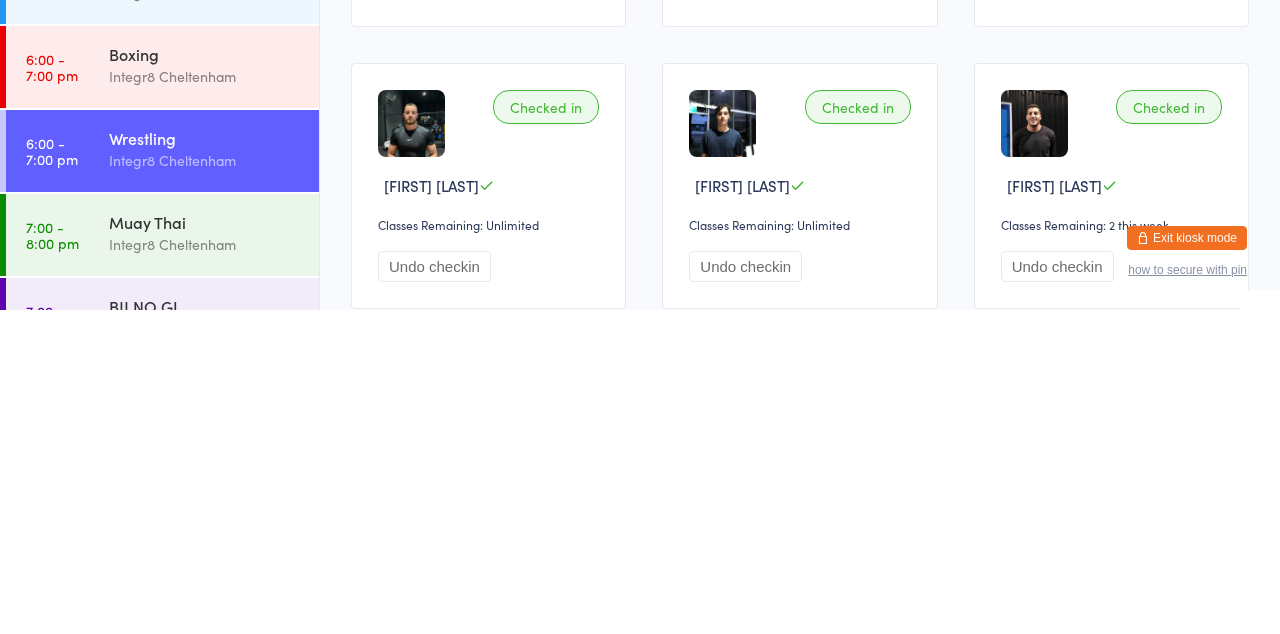 click on "Boxing" at bounding box center (205, 378) 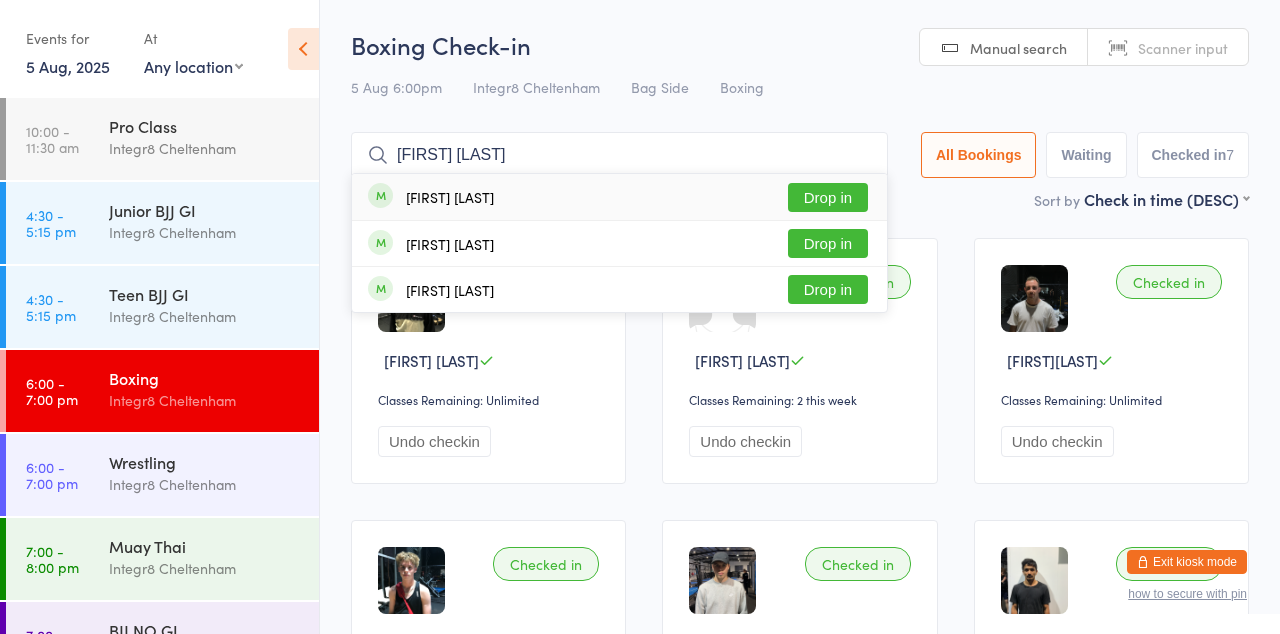 type on "[FIRST] [LAST]" 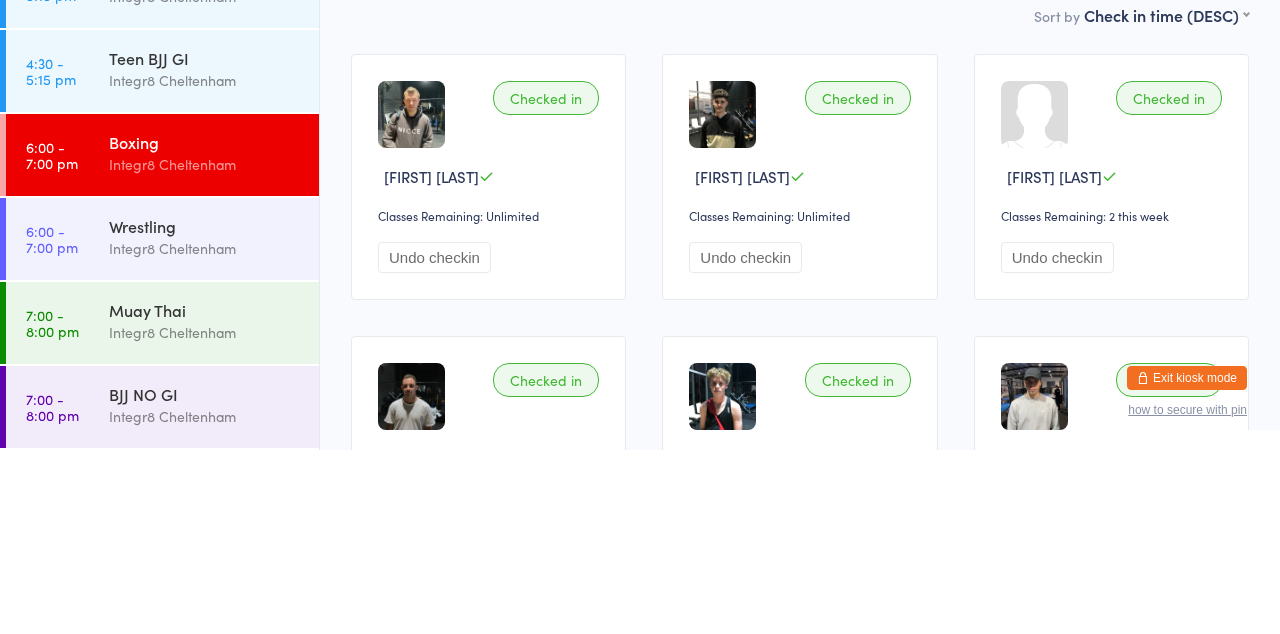 scroll, scrollTop: 0, scrollLeft: 0, axis: both 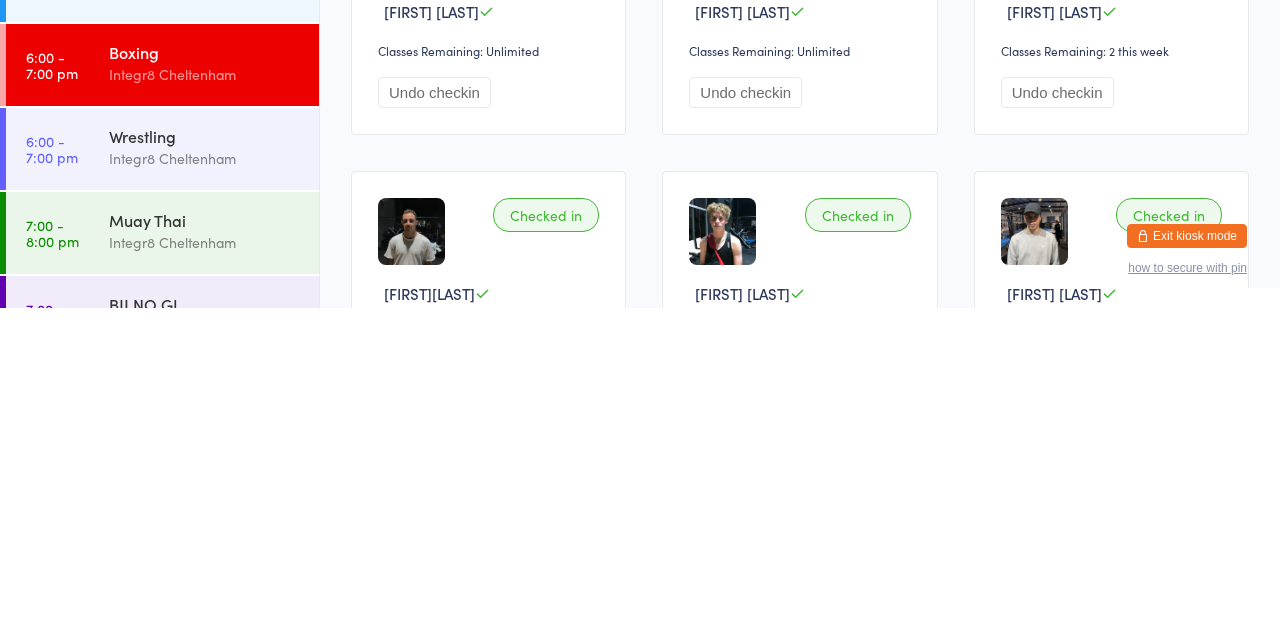 click on "Integr8 Cheltenham" at bounding box center [205, 652] 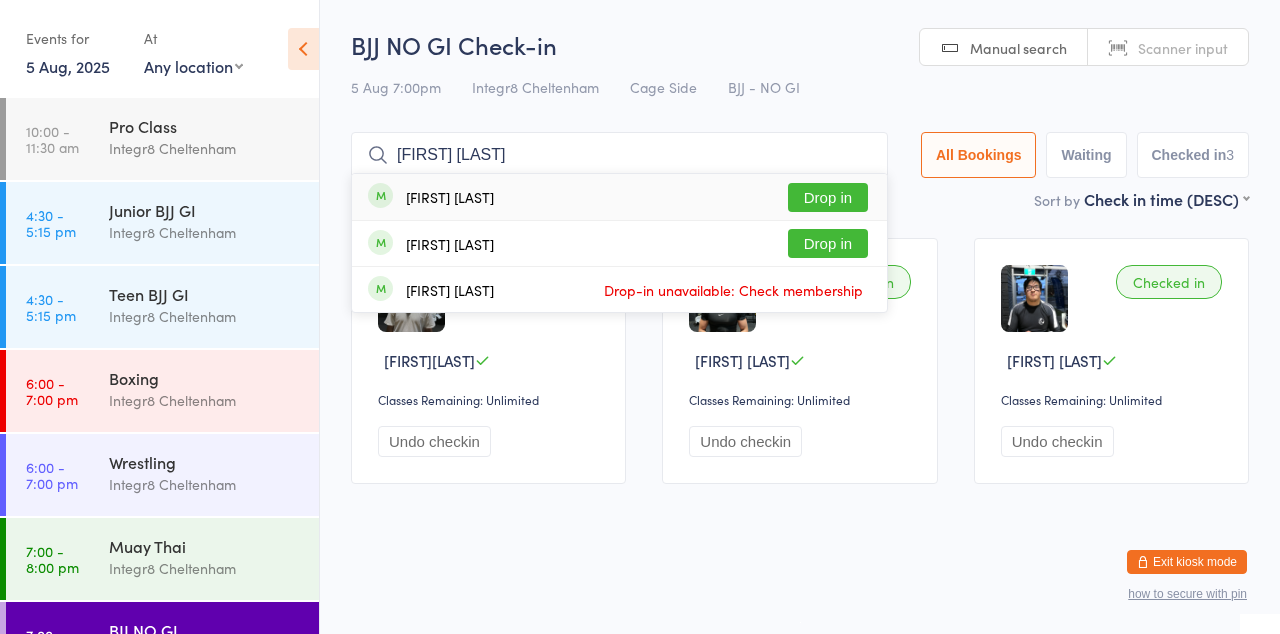 type on "[FIRST] [LAST]" 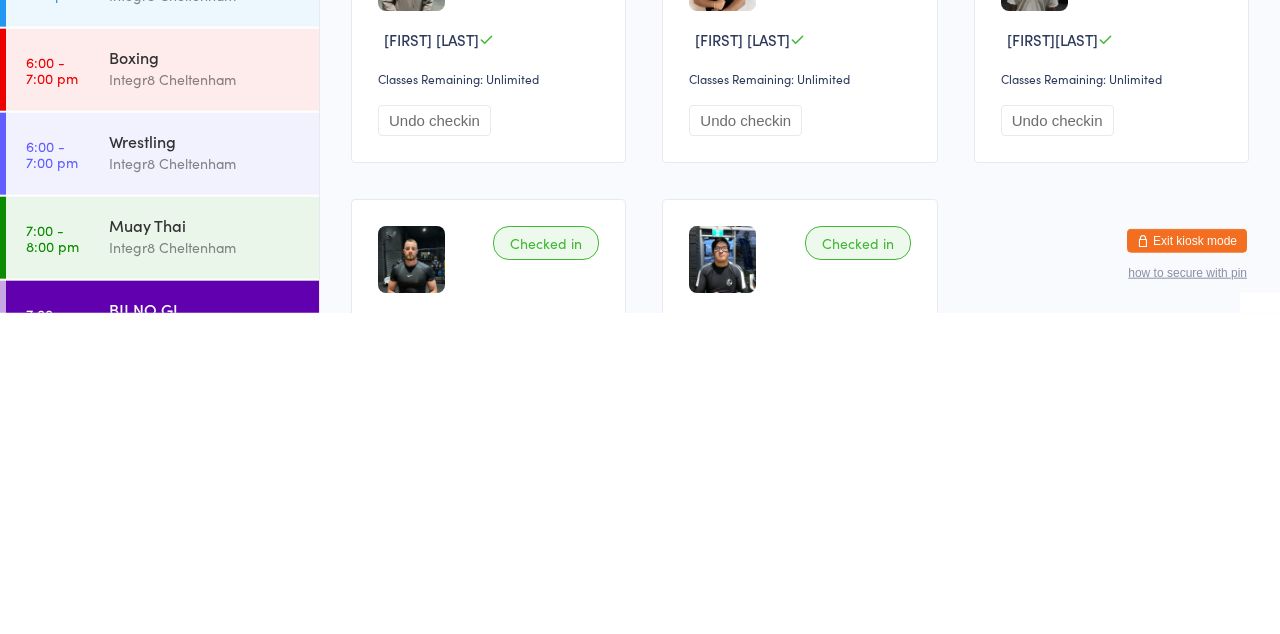 scroll, scrollTop: 35, scrollLeft: 0, axis: vertical 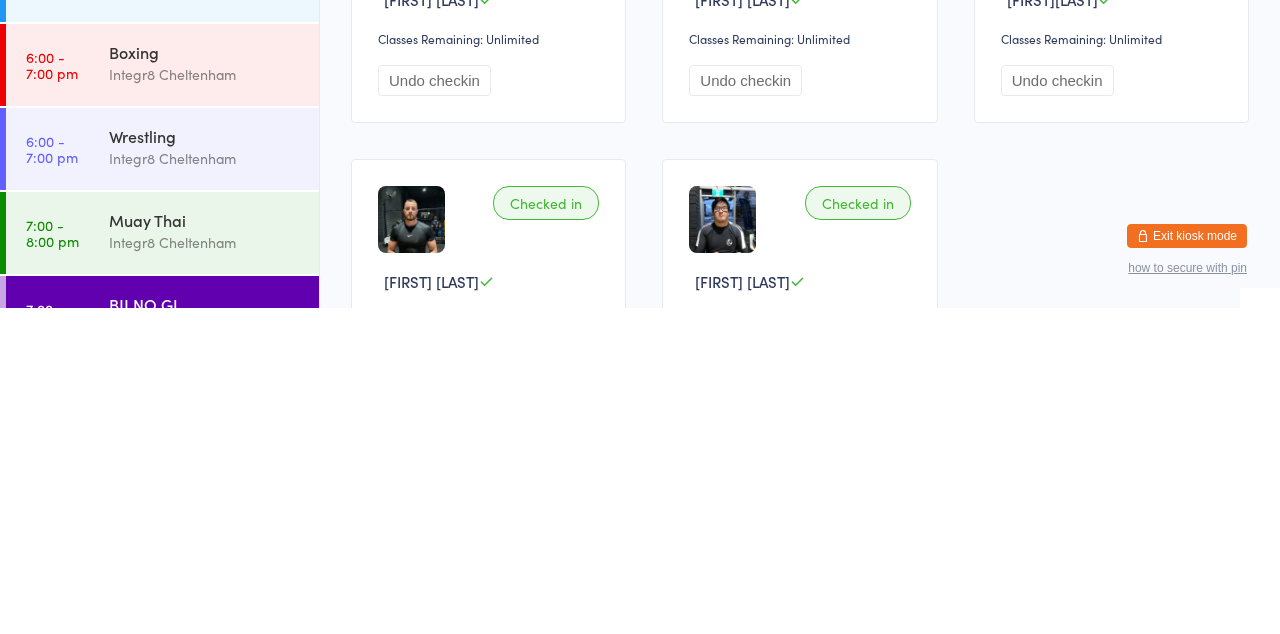click on "Wrestling" at bounding box center [205, 462] 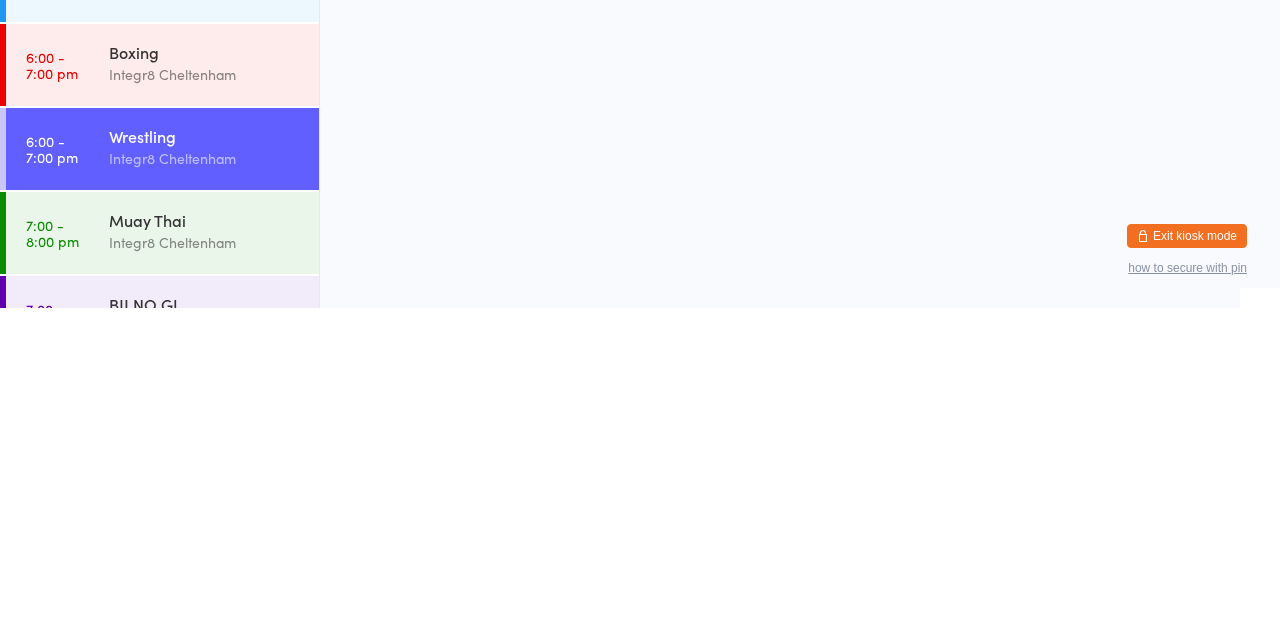 scroll, scrollTop: 0, scrollLeft: 0, axis: both 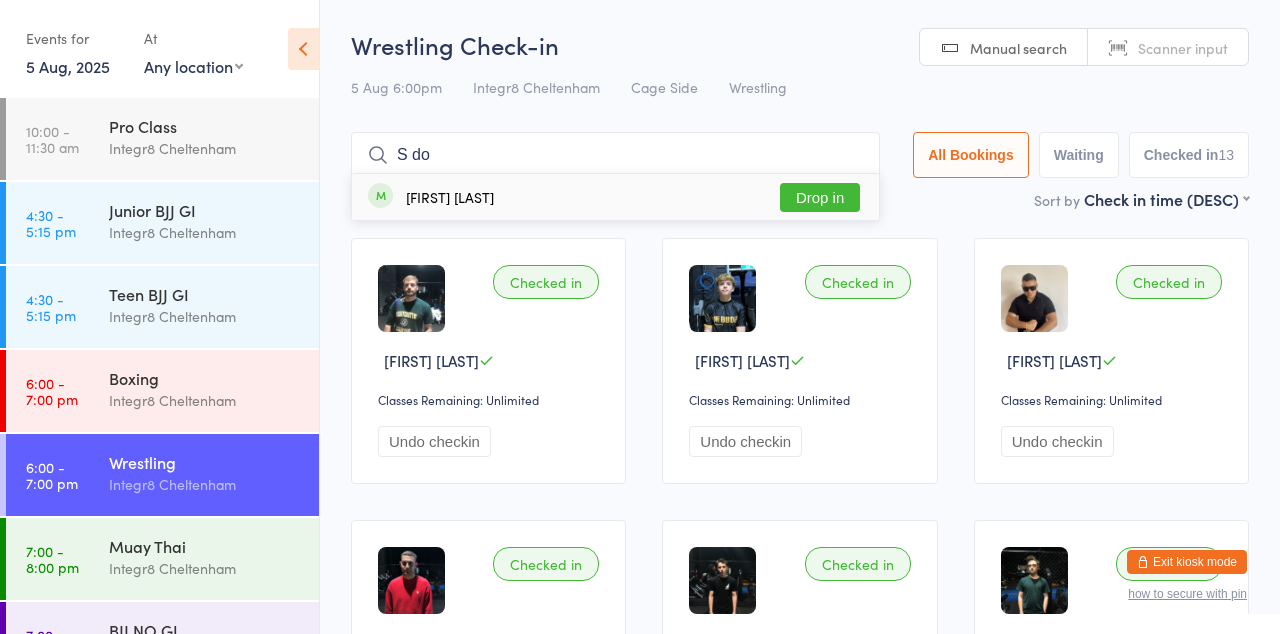 type on "S do" 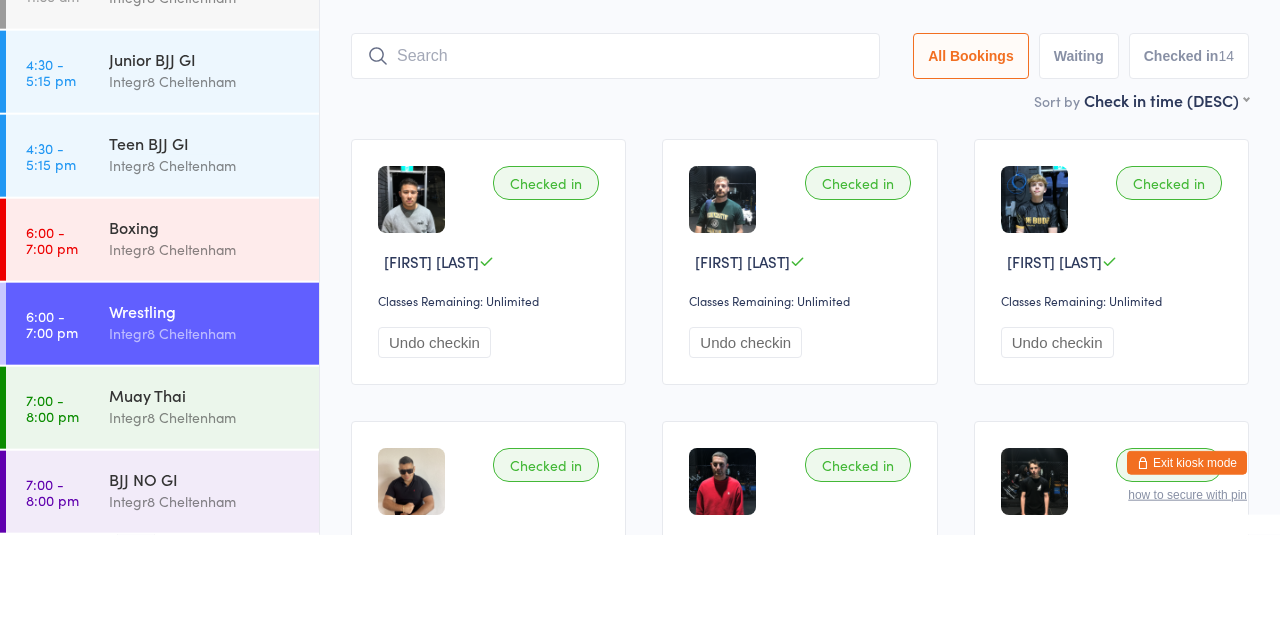 scroll, scrollTop: 0, scrollLeft: 0, axis: both 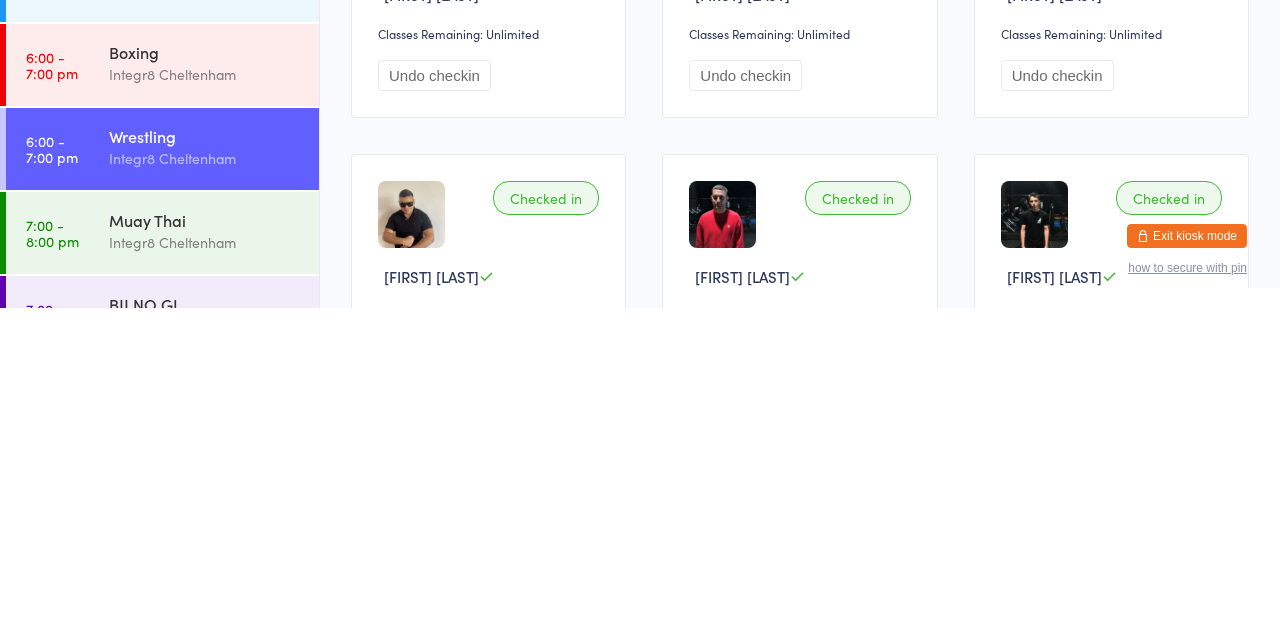 click on "Integr8 Cheltenham" at bounding box center [205, 568] 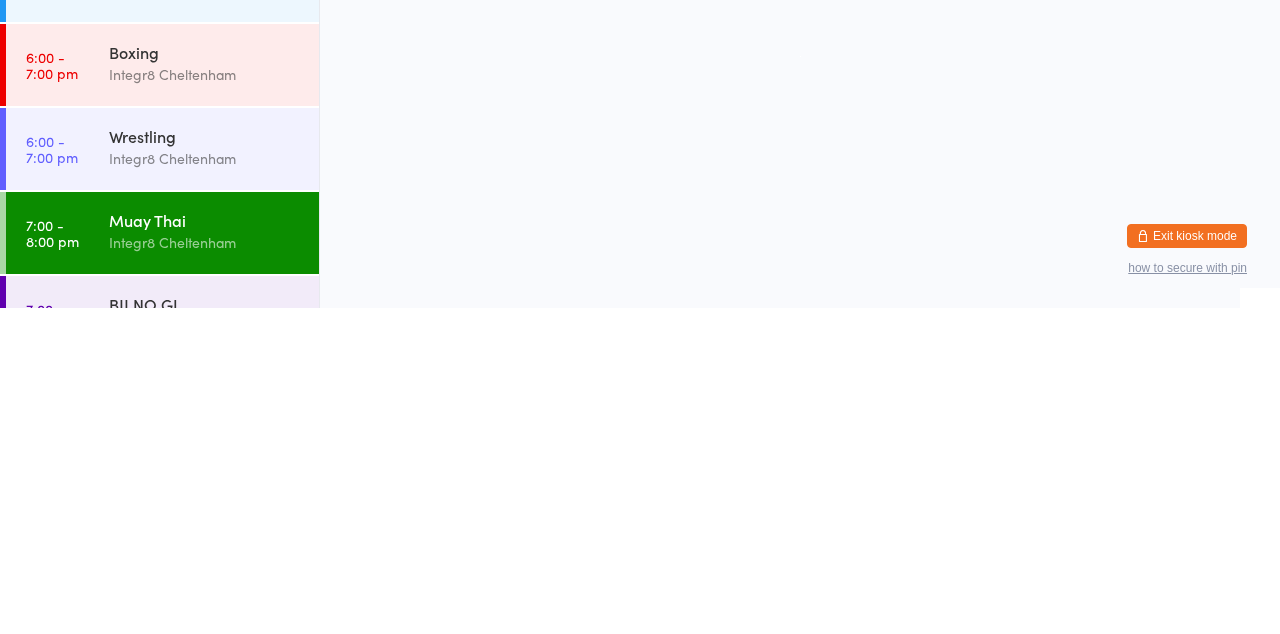 scroll, scrollTop: 0, scrollLeft: 0, axis: both 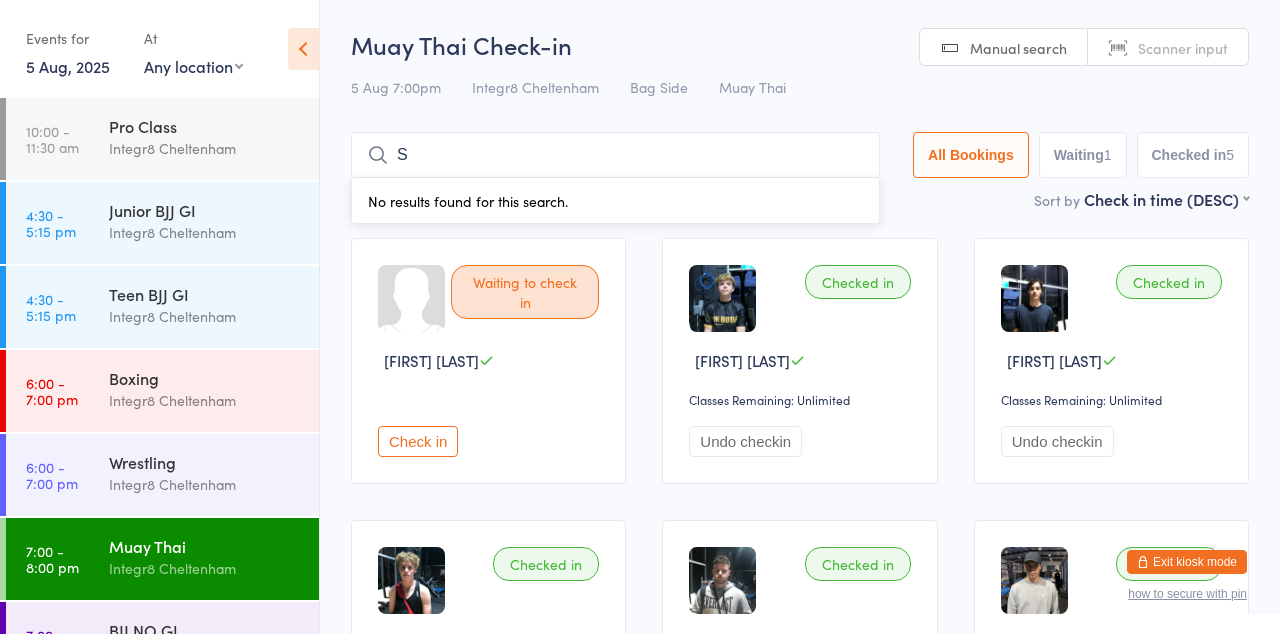 type on "S" 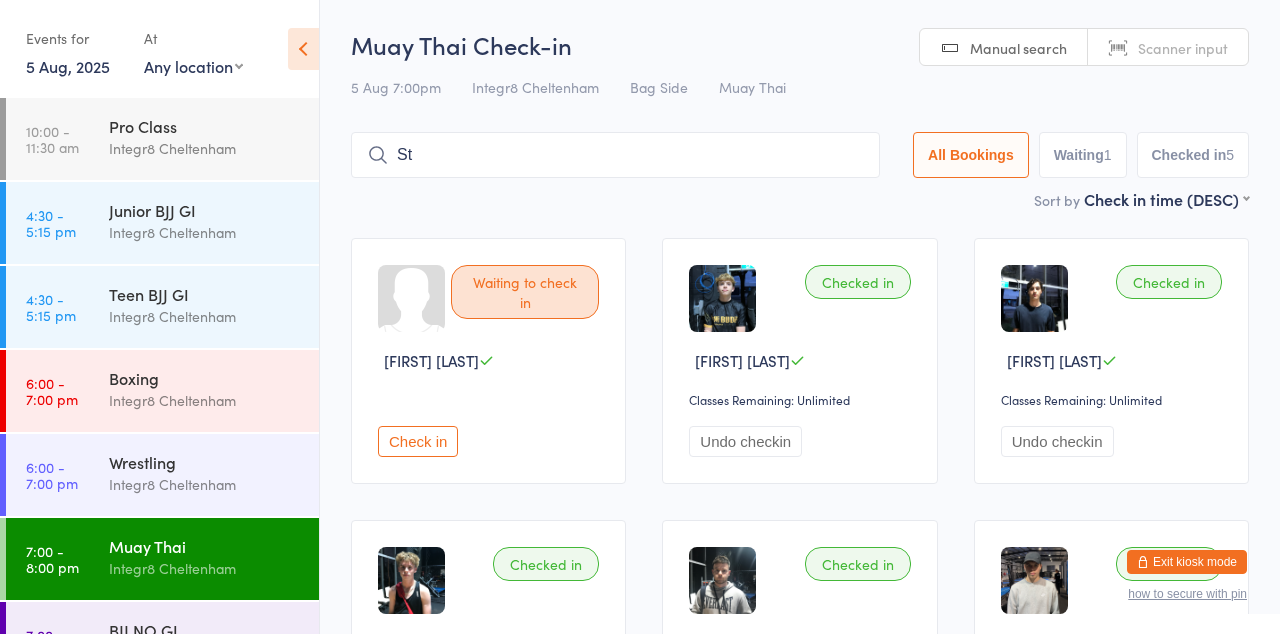 type on "S" 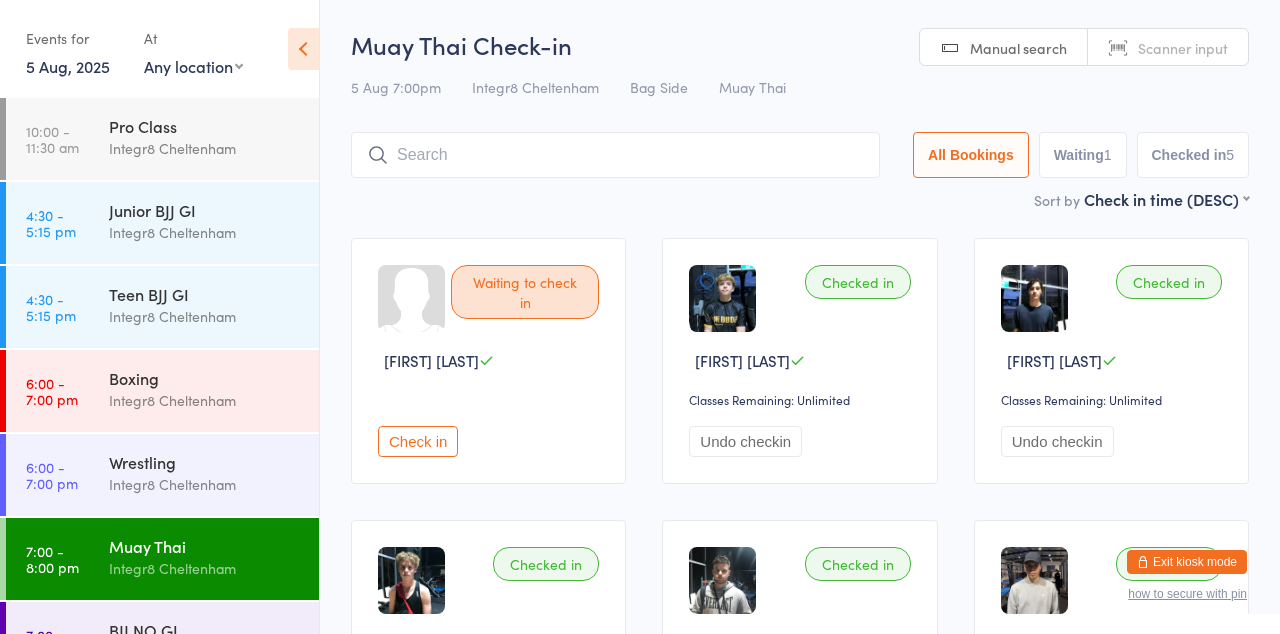 type on "S" 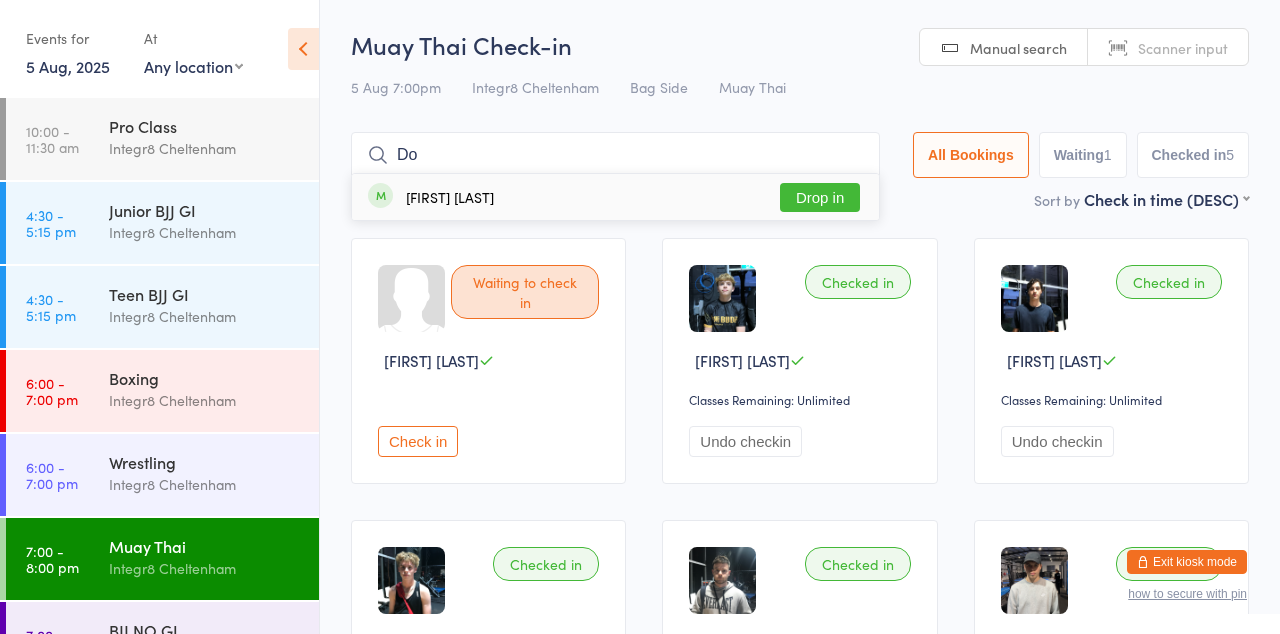 type on "Do" 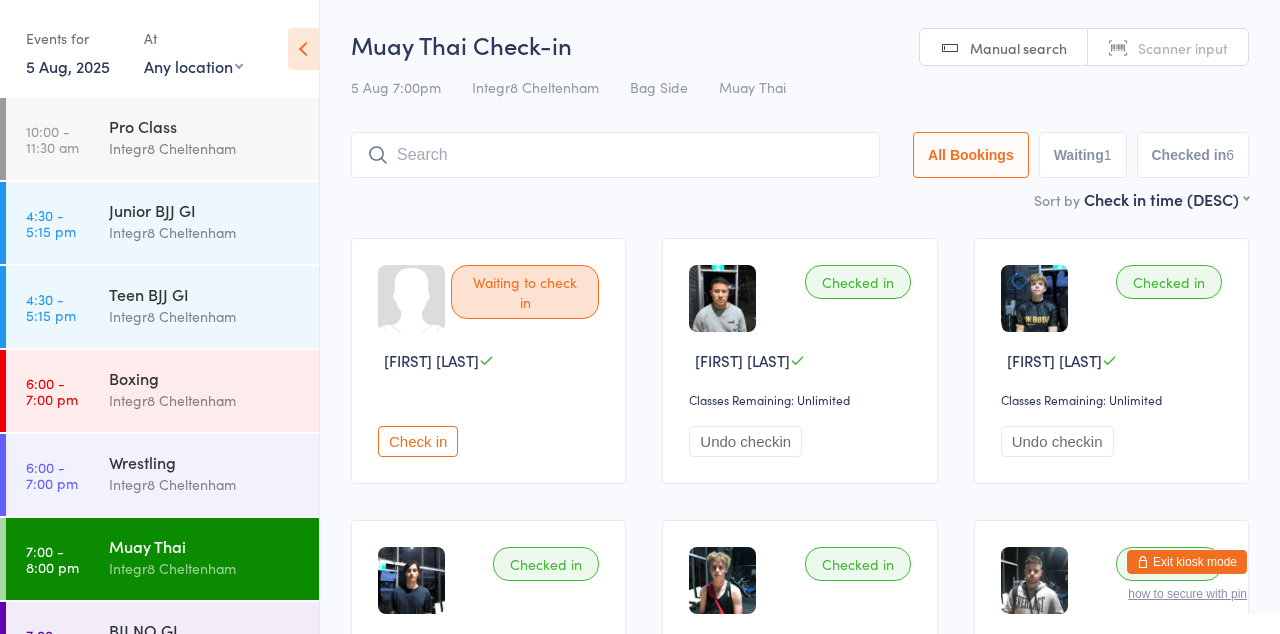 click at bounding box center [615, 155] 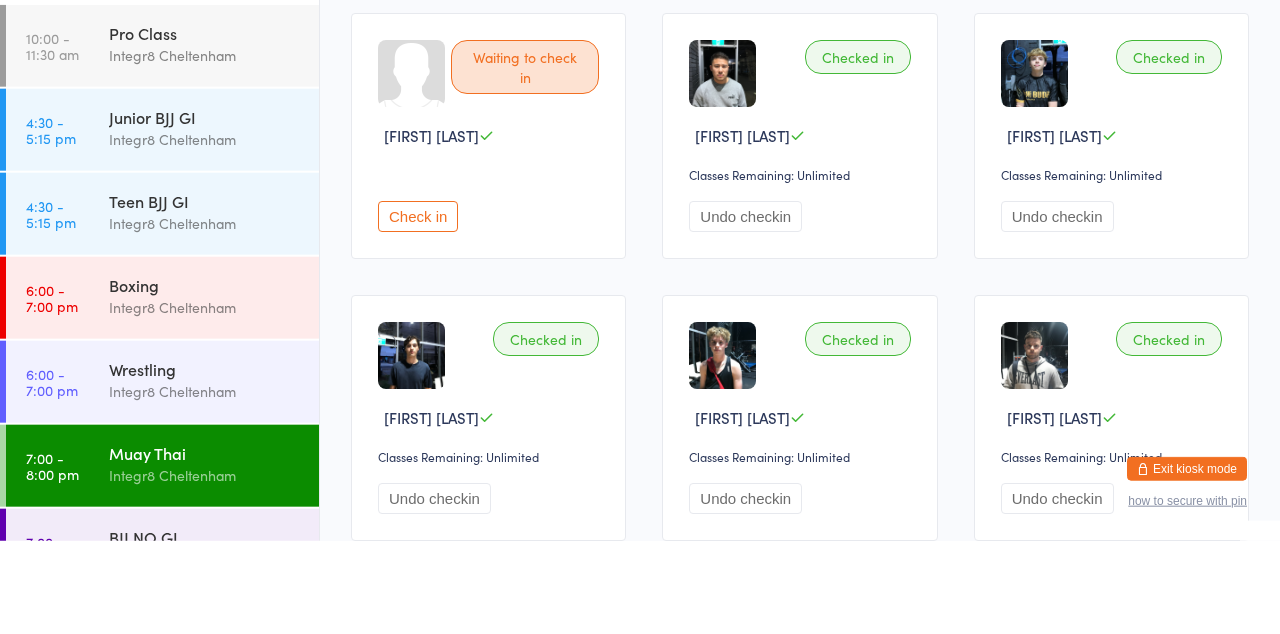 scroll, scrollTop: 132, scrollLeft: 0, axis: vertical 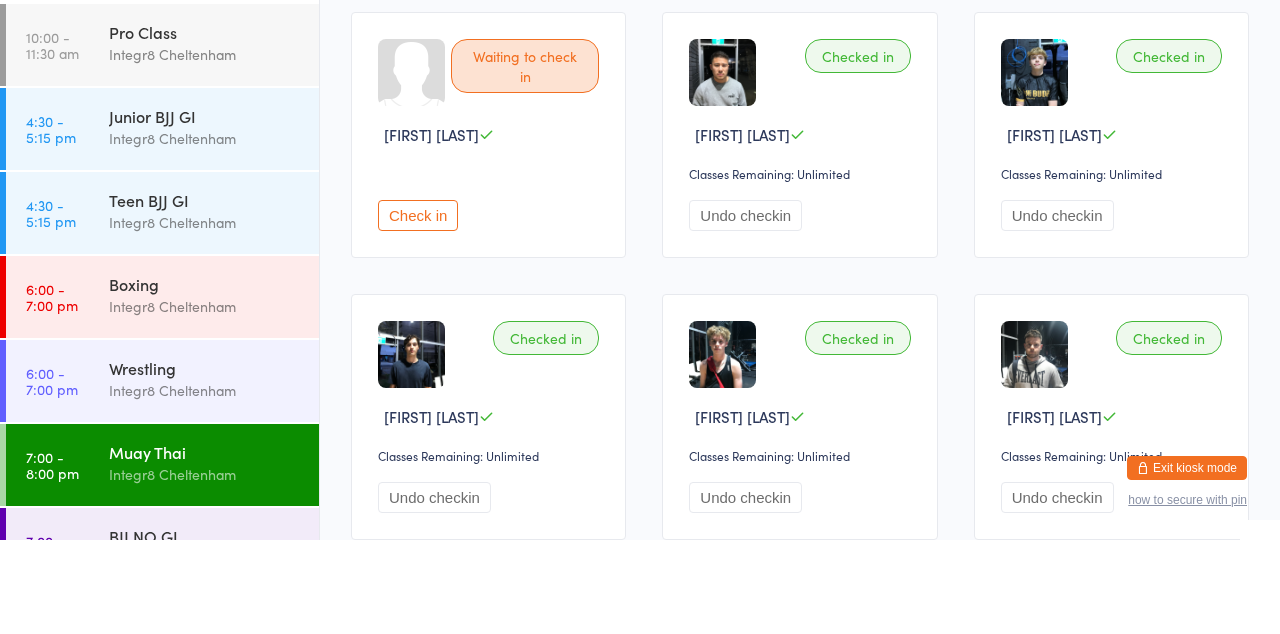 click on "Integr8 Cheltenham" at bounding box center (205, 400) 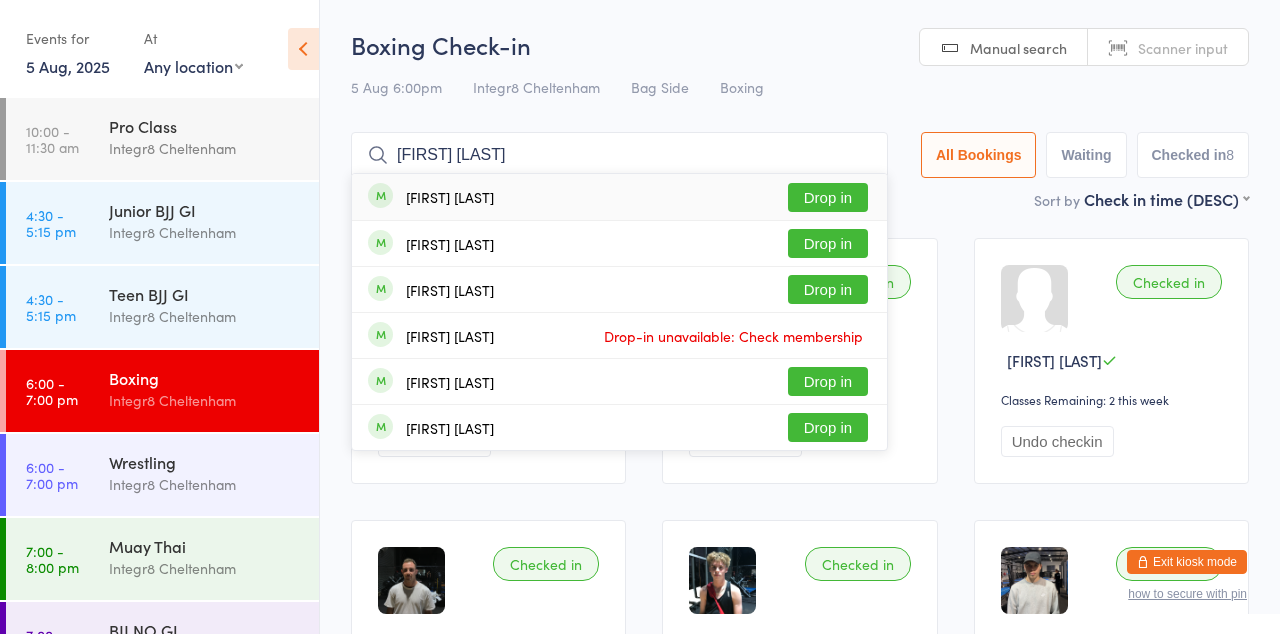 type on "[FIRST] [LAST]" 